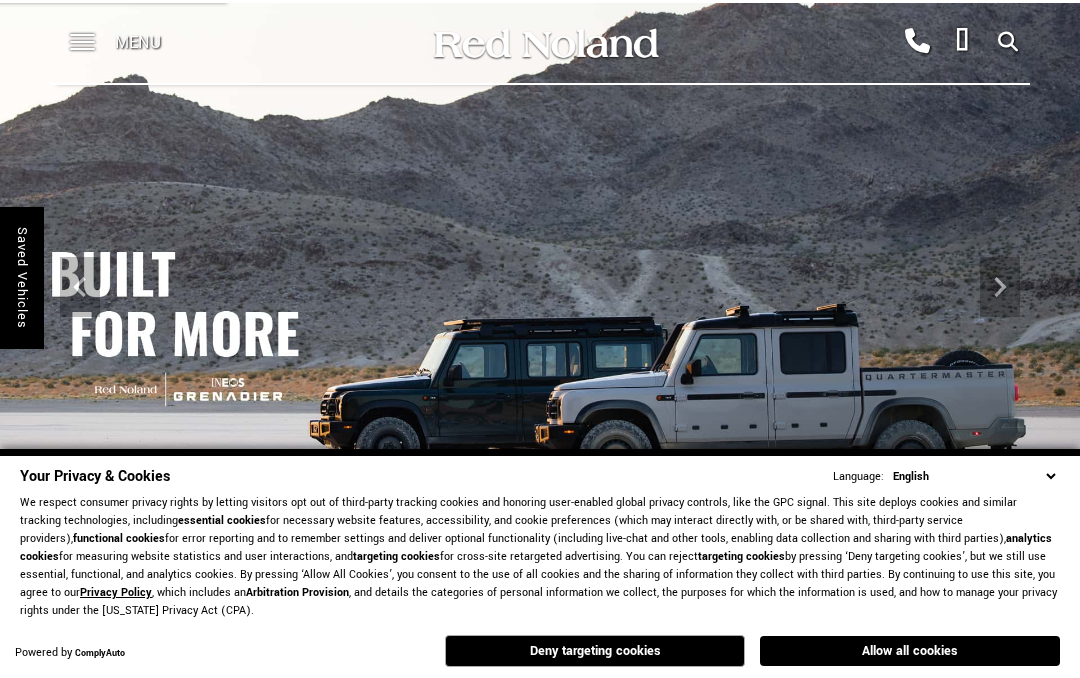 scroll, scrollTop: 0, scrollLeft: 0, axis: both 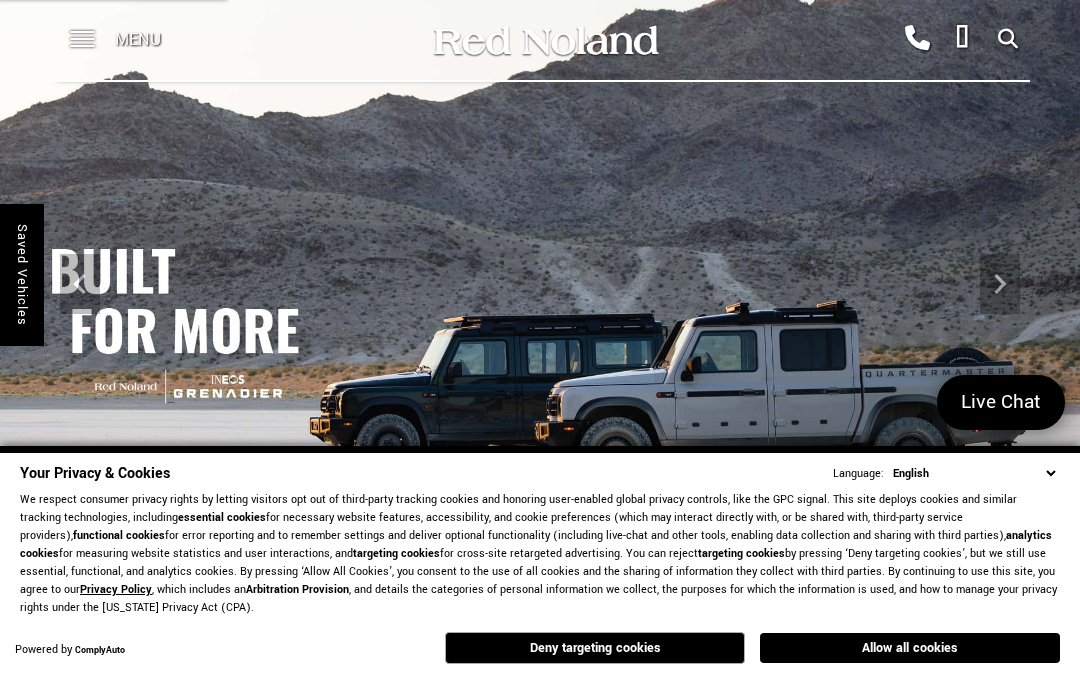 click at bounding box center (82, 40) 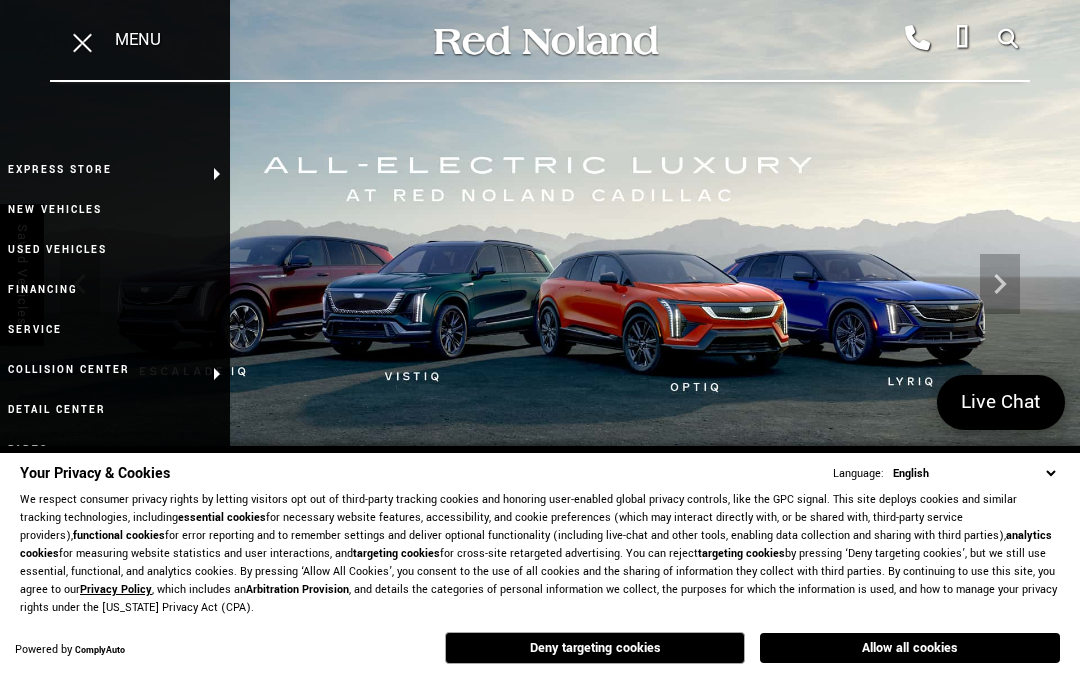 click on "Used Vehicles" at bounding box center (115, 250) 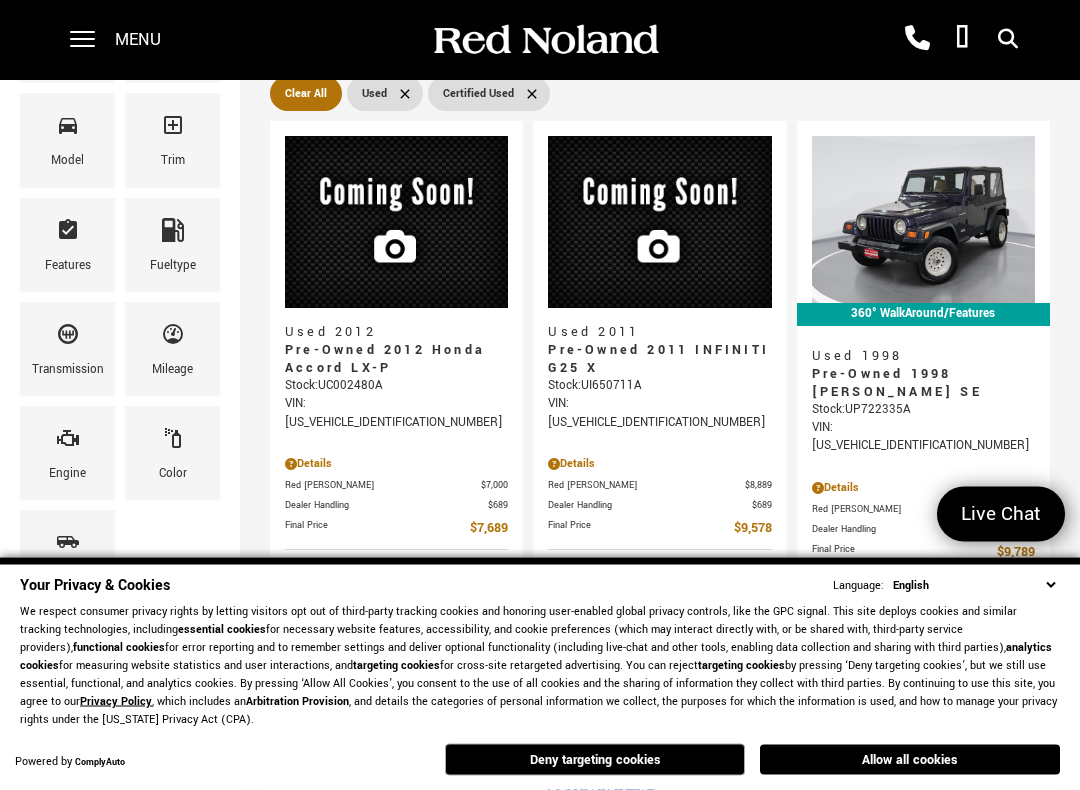 scroll, scrollTop: 311, scrollLeft: 0, axis: vertical 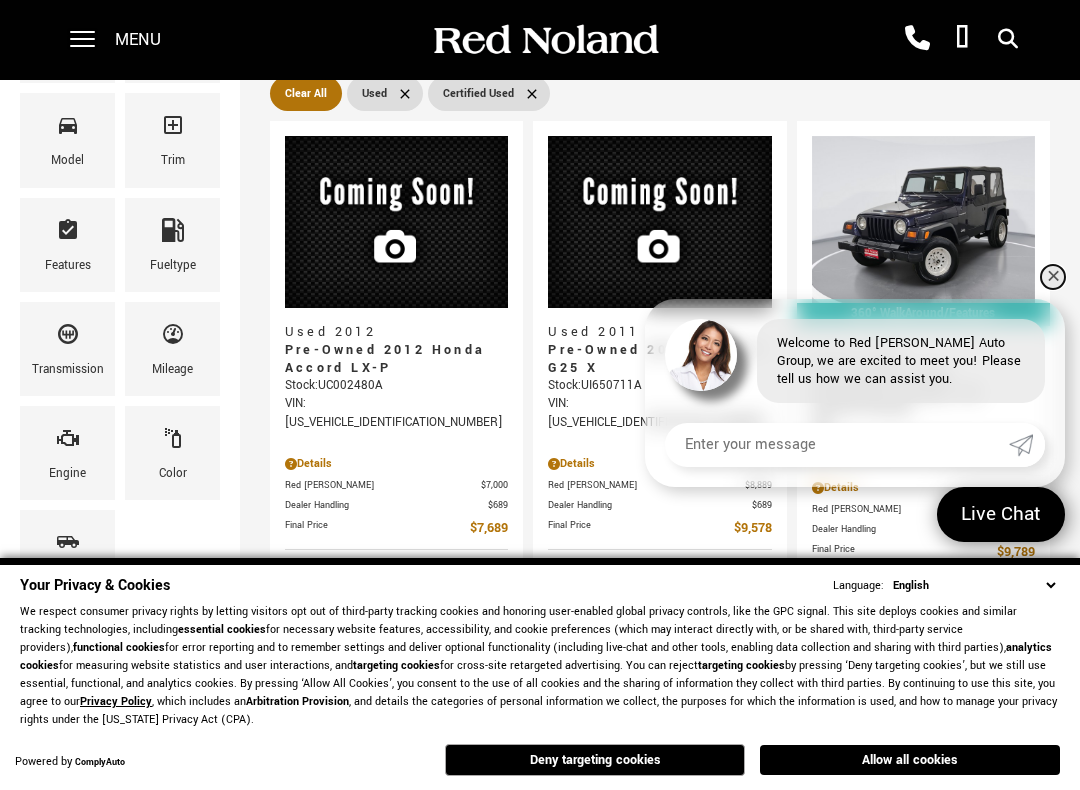 click on "✕" at bounding box center (1053, 277) 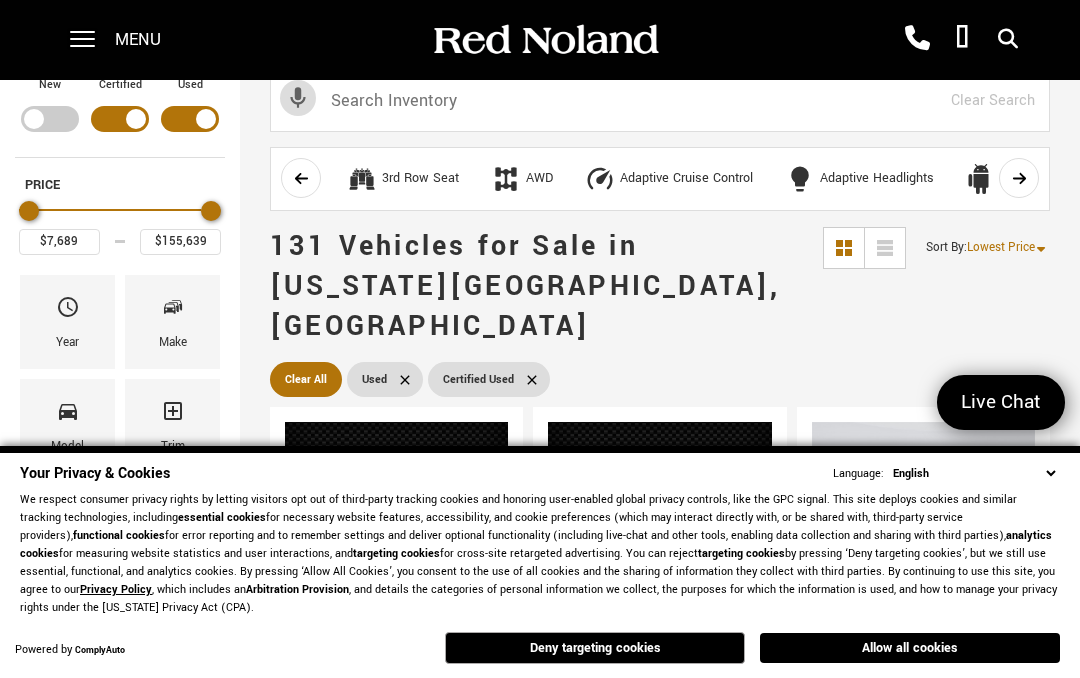 scroll, scrollTop: 0, scrollLeft: 0, axis: both 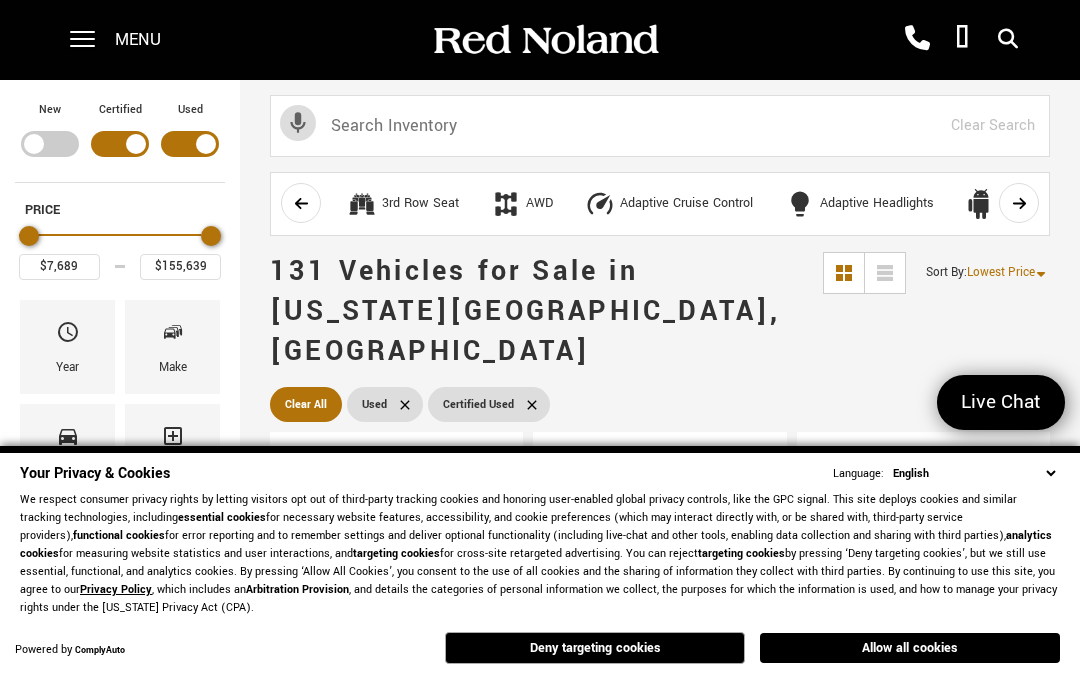 click at bounding box center (120, 144) 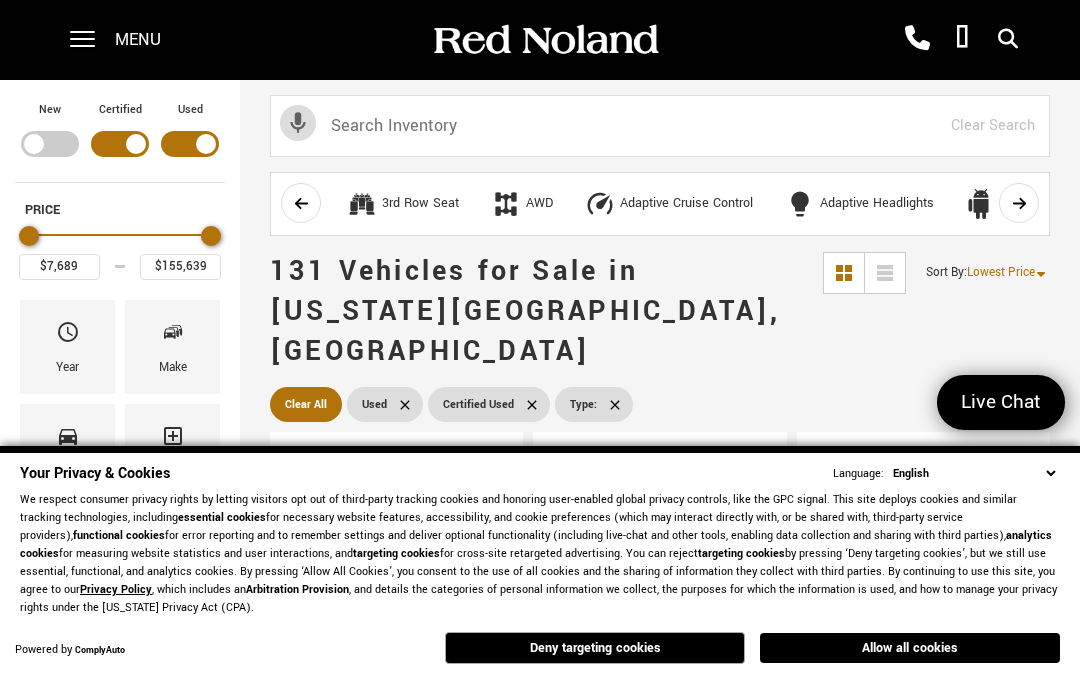 type on "$96,268" 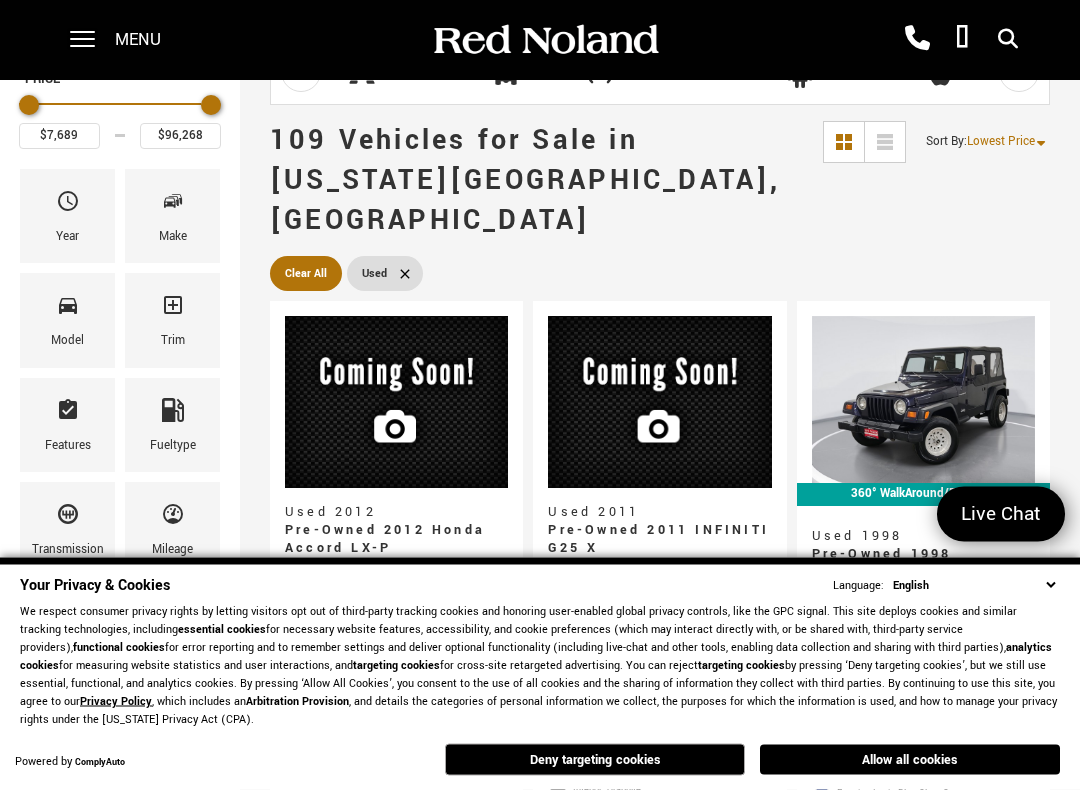 scroll, scrollTop: 130, scrollLeft: 0, axis: vertical 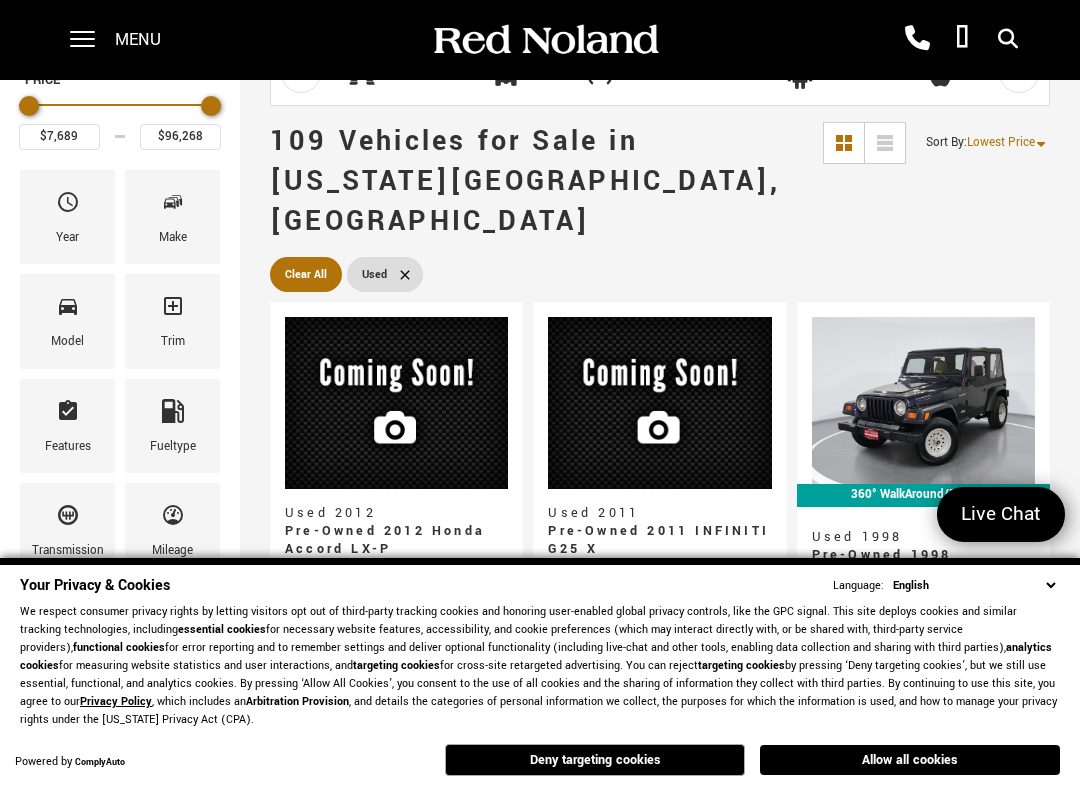 click on "Model" at bounding box center (67, 342) 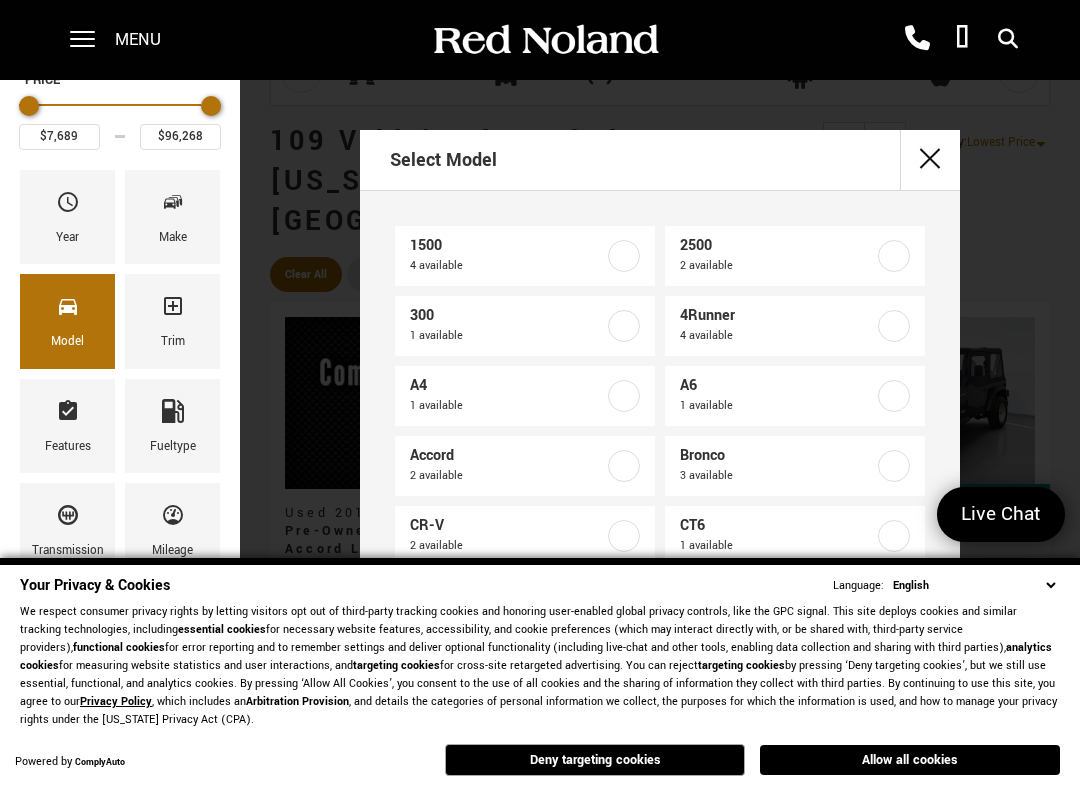 click at bounding box center (894, 326) 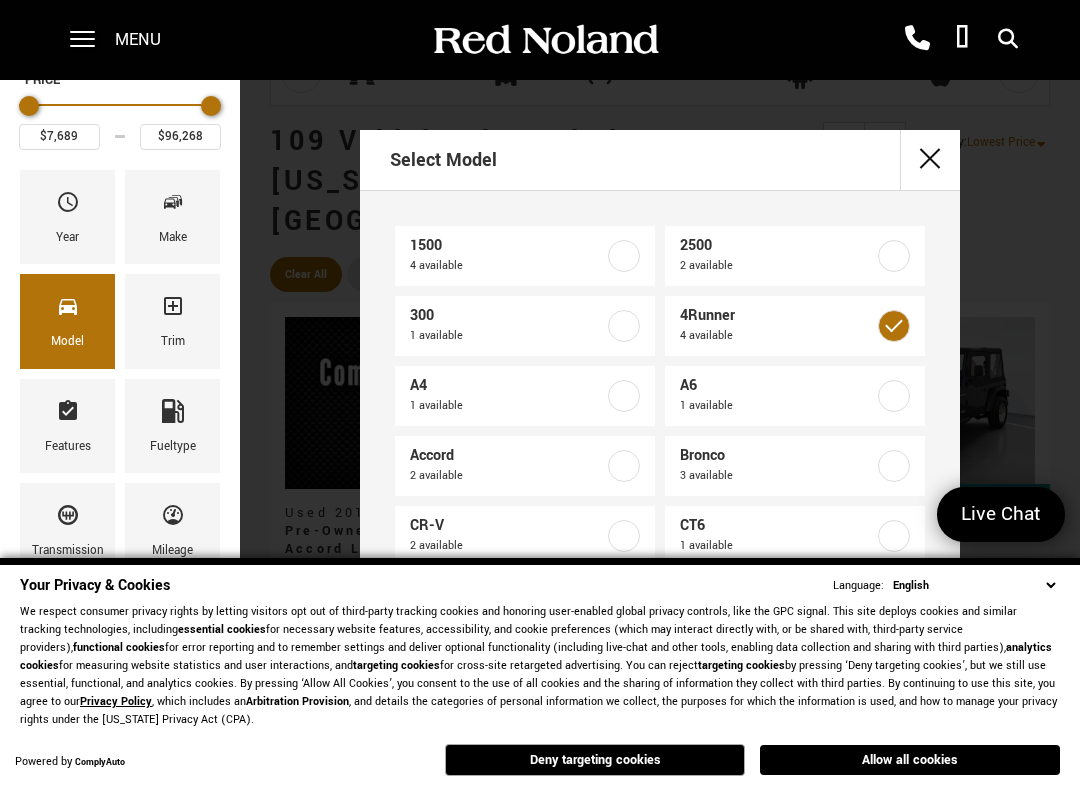 type on "$45,878" 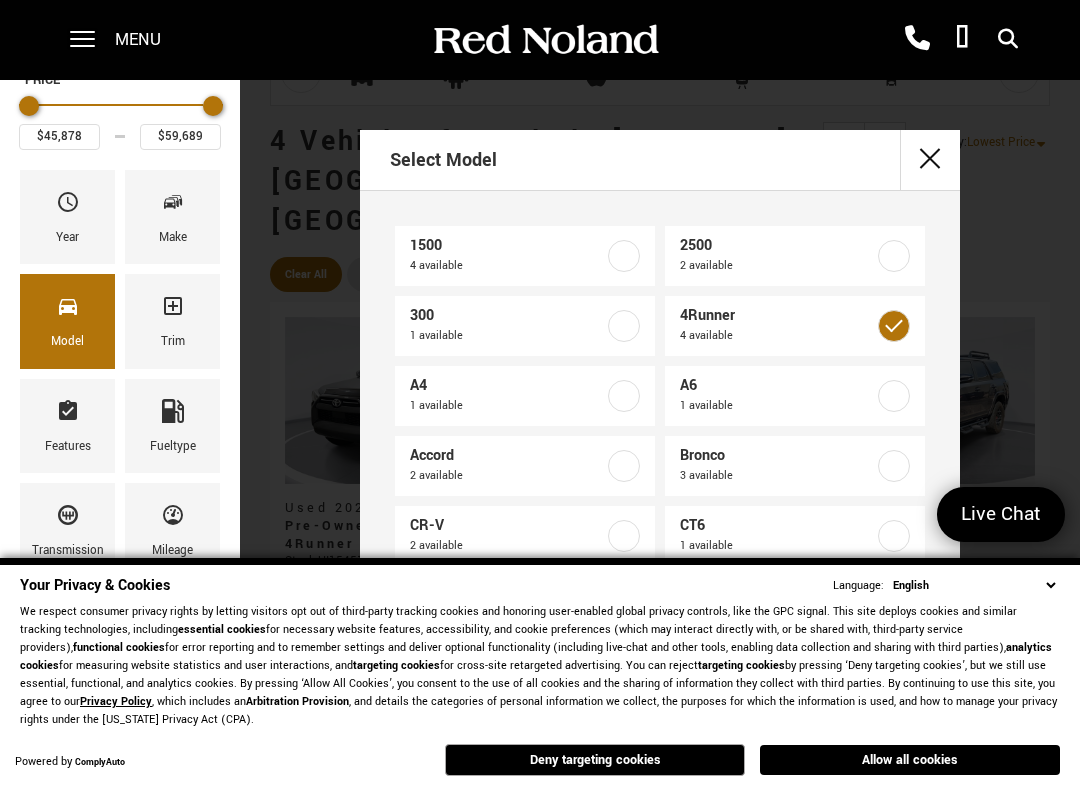 scroll, scrollTop: 0, scrollLeft: 0, axis: both 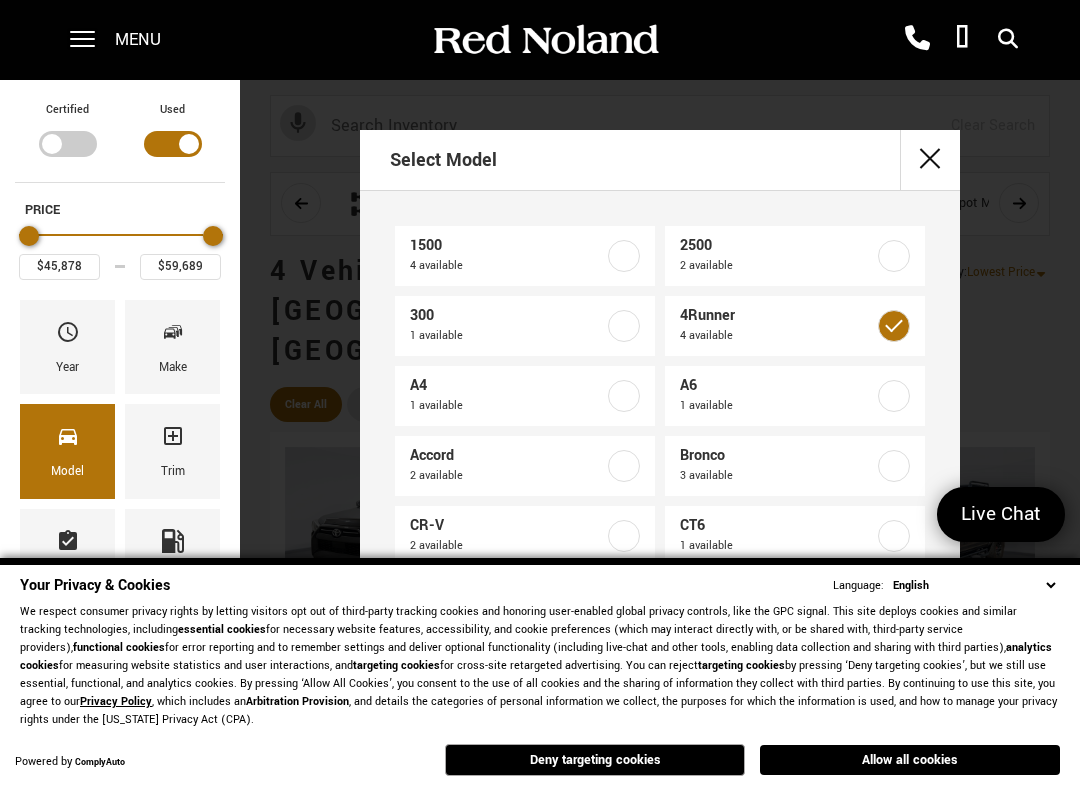 click at bounding box center (894, 466) 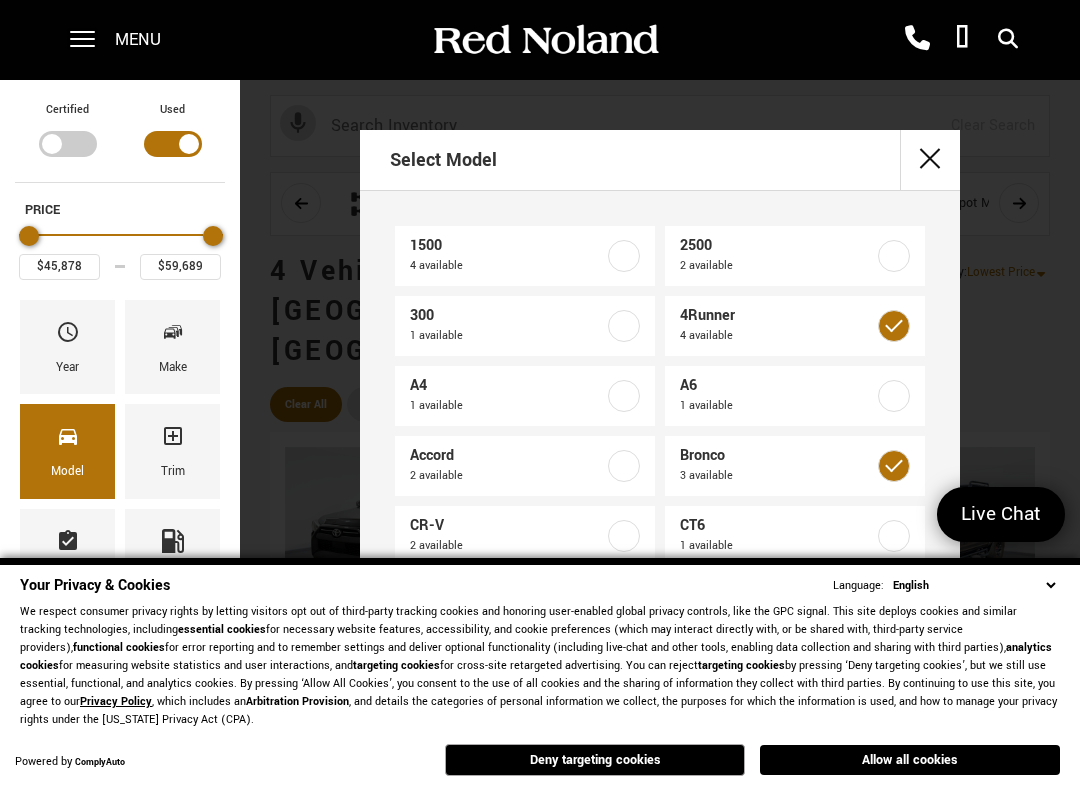 type on "$68,535" 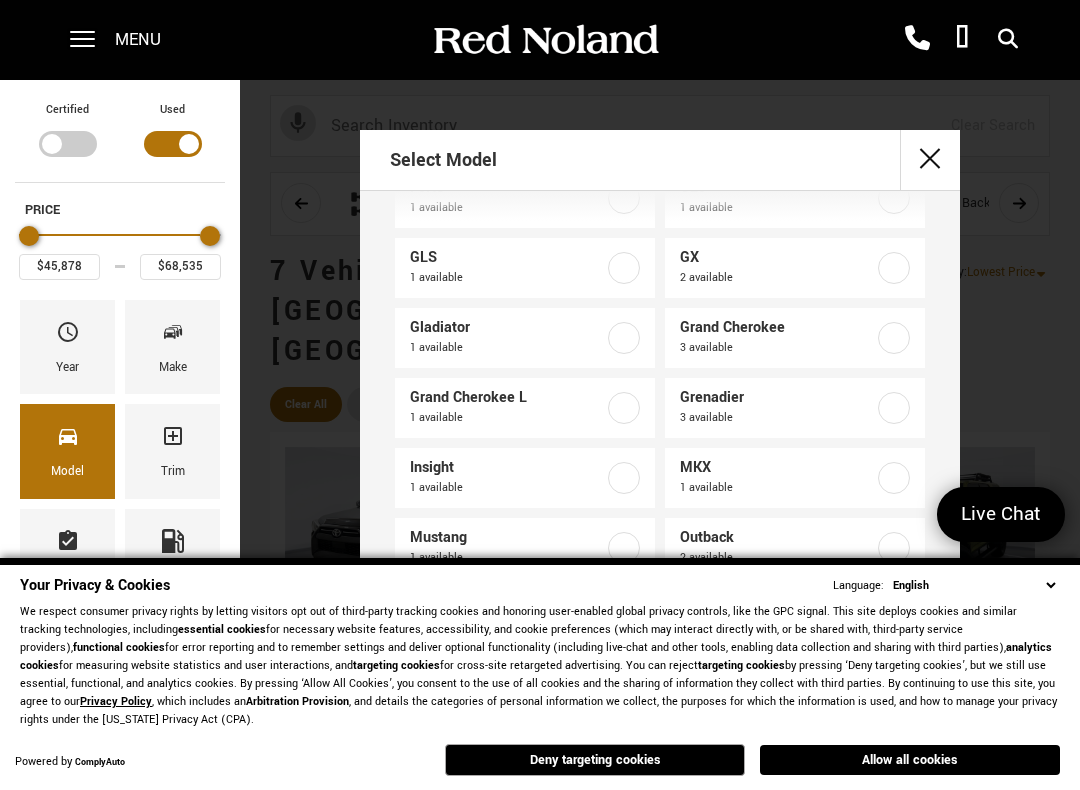 scroll, scrollTop: 872, scrollLeft: 0, axis: vertical 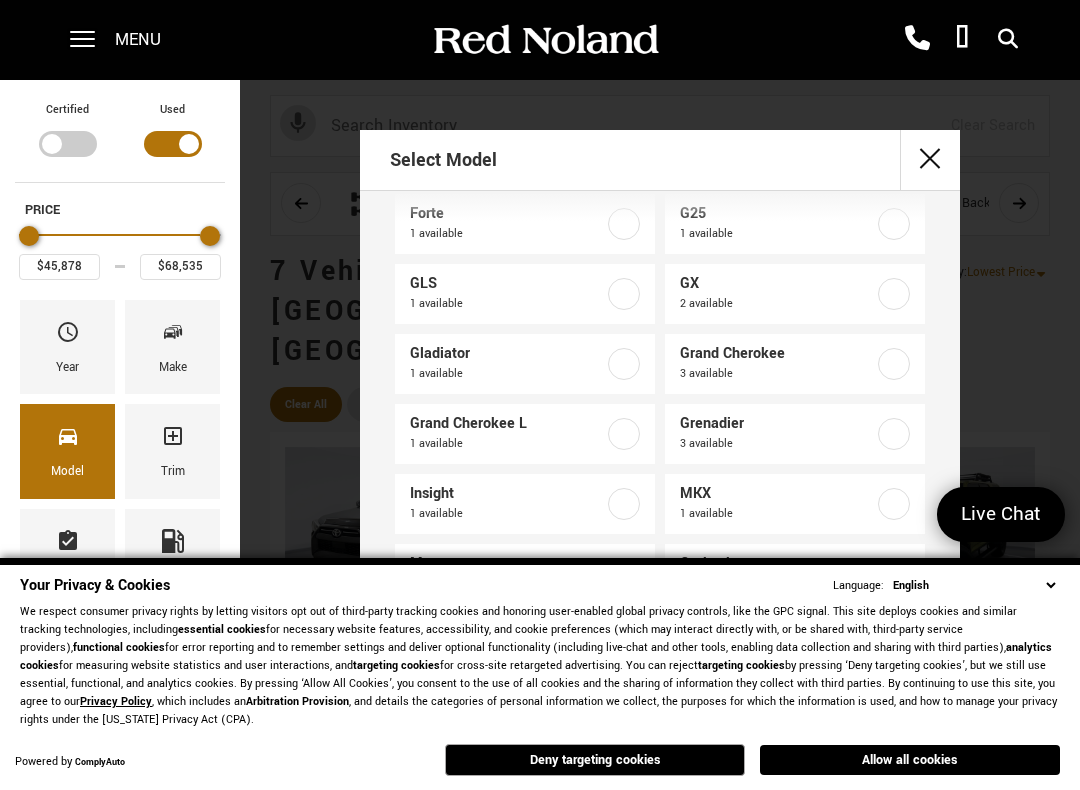 click at bounding box center (624, 364) 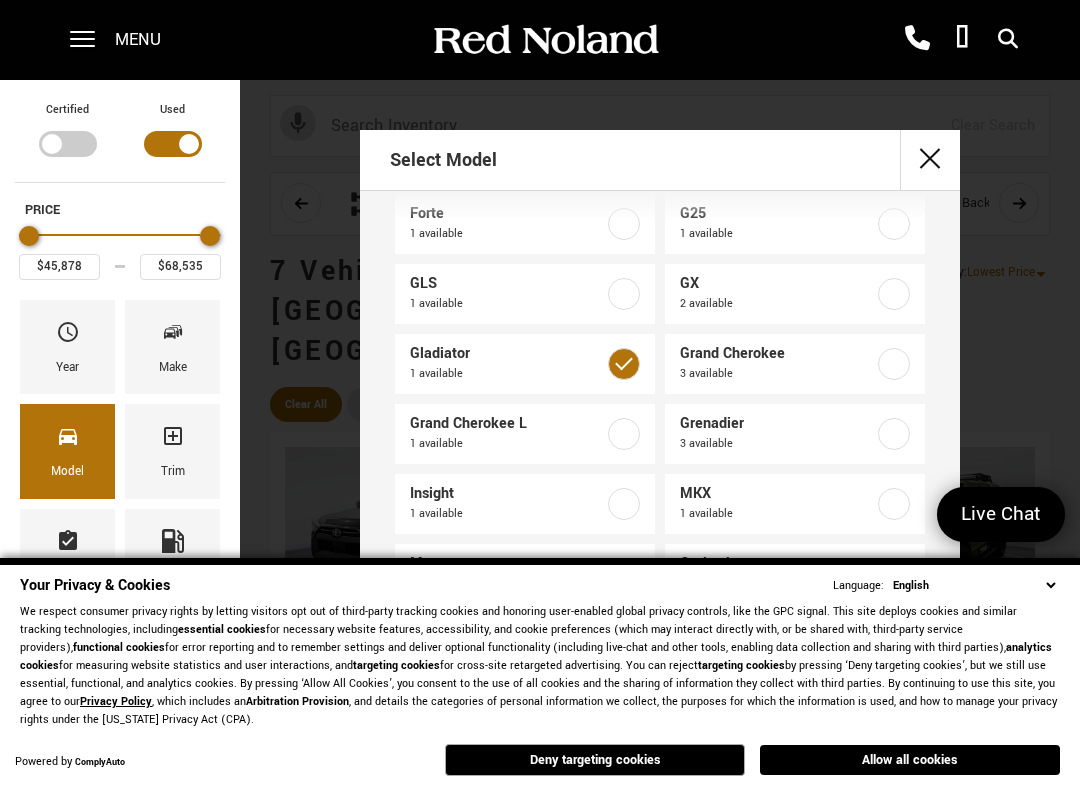 type on "$39,619" 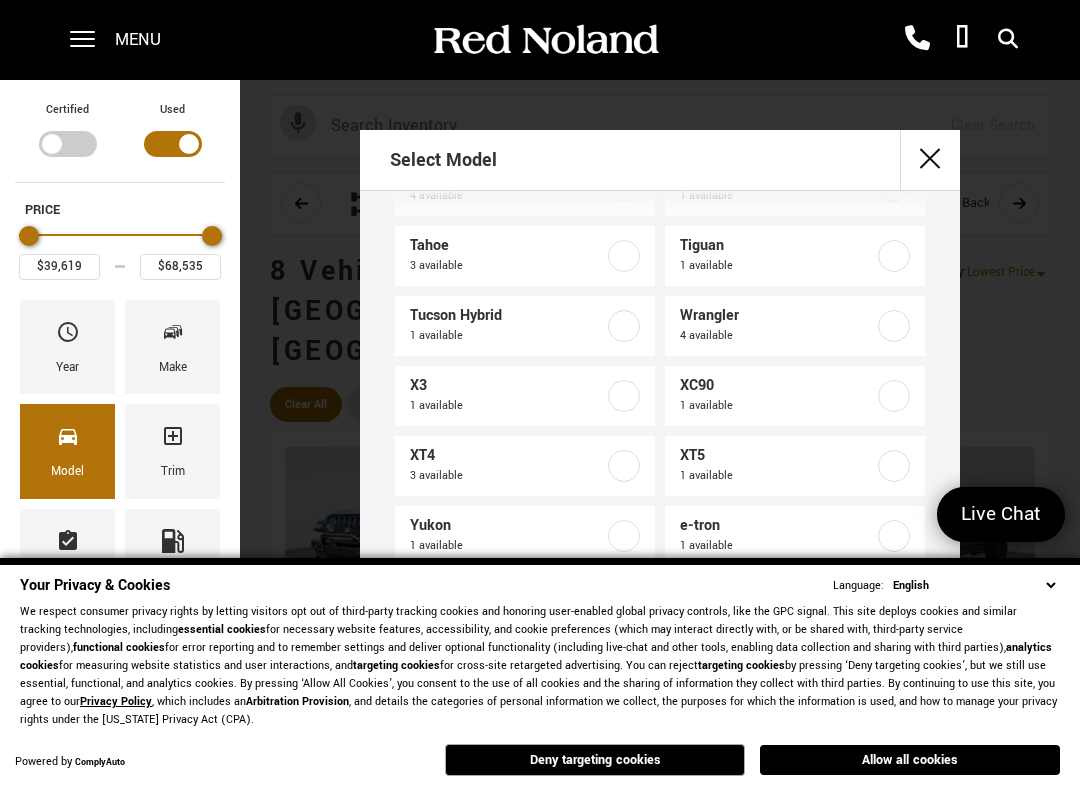 scroll, scrollTop: 1890, scrollLeft: 0, axis: vertical 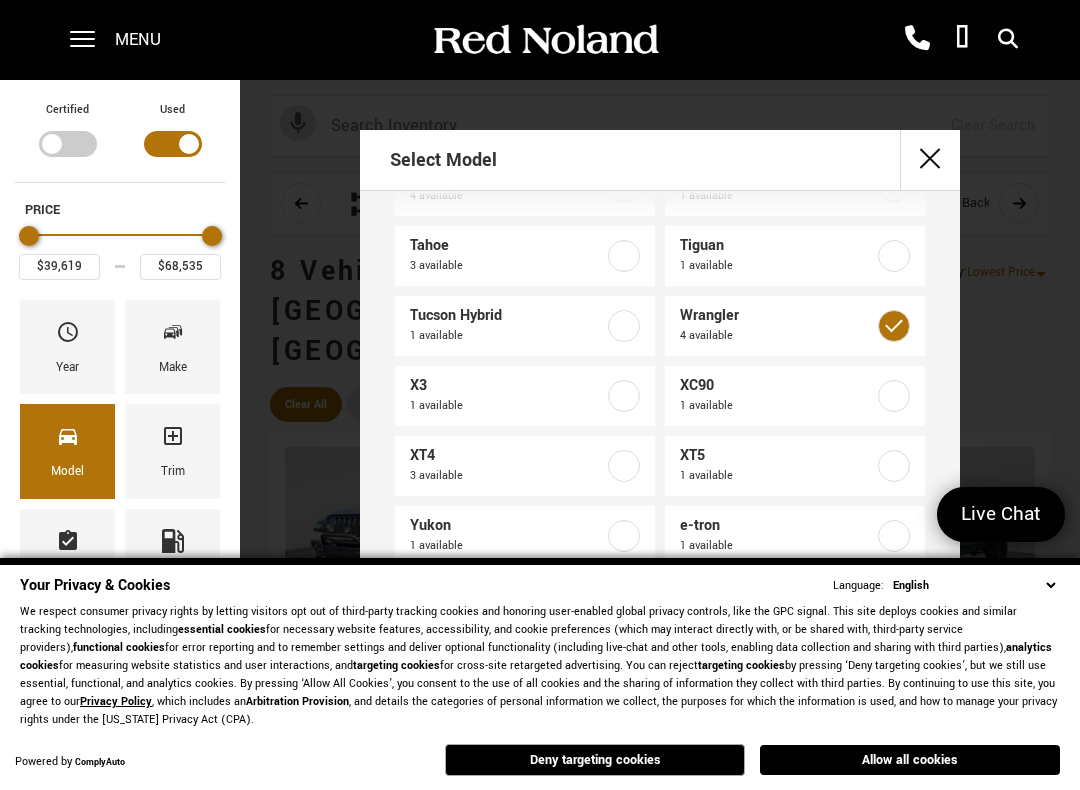type on "$9,789" 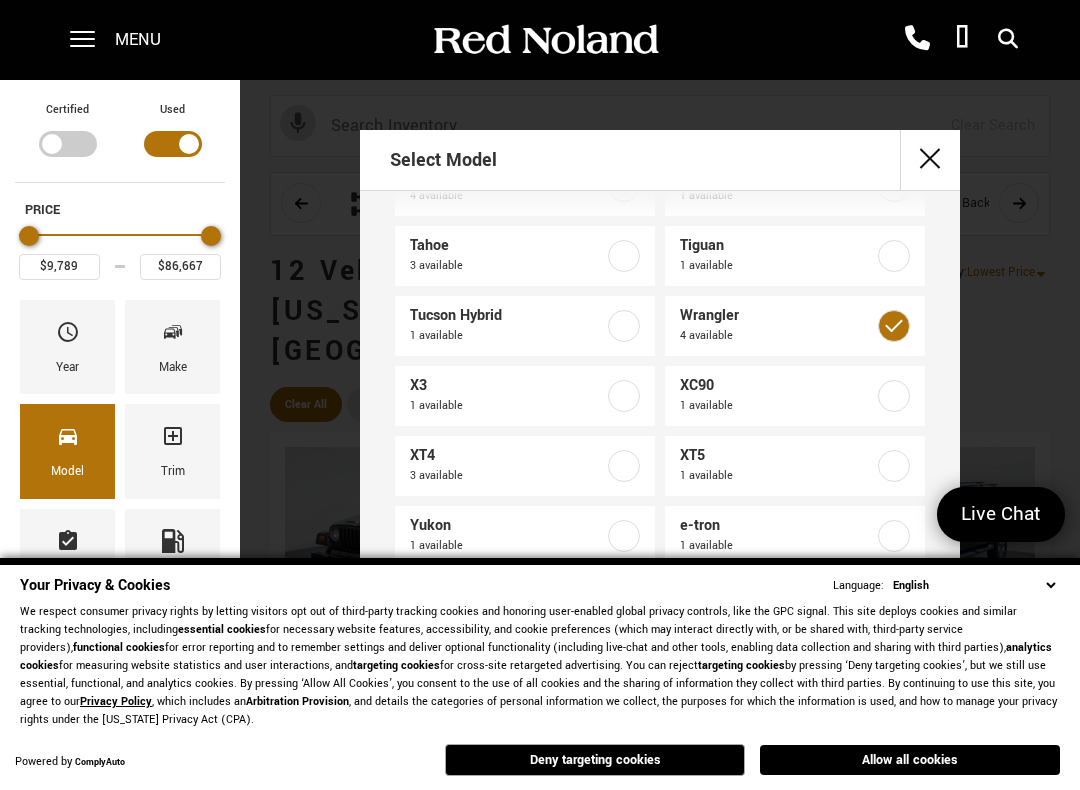click on "Select Model 1500 4   available 2500 2   available 300 1   available 4Runner 4   available A4 1   available A6 1   available Accord 2   available Bronco 3   available CR-V 2   available CT6 1   available Cayenne 1   available Charger 1   available Civic 1   available Civic Type R 1   available Colorado 1   available Compass 1   available Defender 110 7   available Discovery Sport 1   available Enclave 1   available Encore GX 1   available Equinox 1   available Escalade 1   available Escape 1   available F-150 3   available Forte 1   available G25 1   available GLS 1   available GX 2   available Gladiator 1   available Grand Cherokee 3   available Grand Cherokee L 1   available Grenadier 3   available Insight 1   available MKX 1   available Mustang 1   available Outback 2   available Q3 1   available Q5 4   available Q7 1   available QX80 1   available R1S 1   available RAV4 Hybrid 1   available RDX 1   available RX 1   available Range Rover Evoque 4   available Range Rover Sport 2   available 3   available 1" at bounding box center [660, 405] 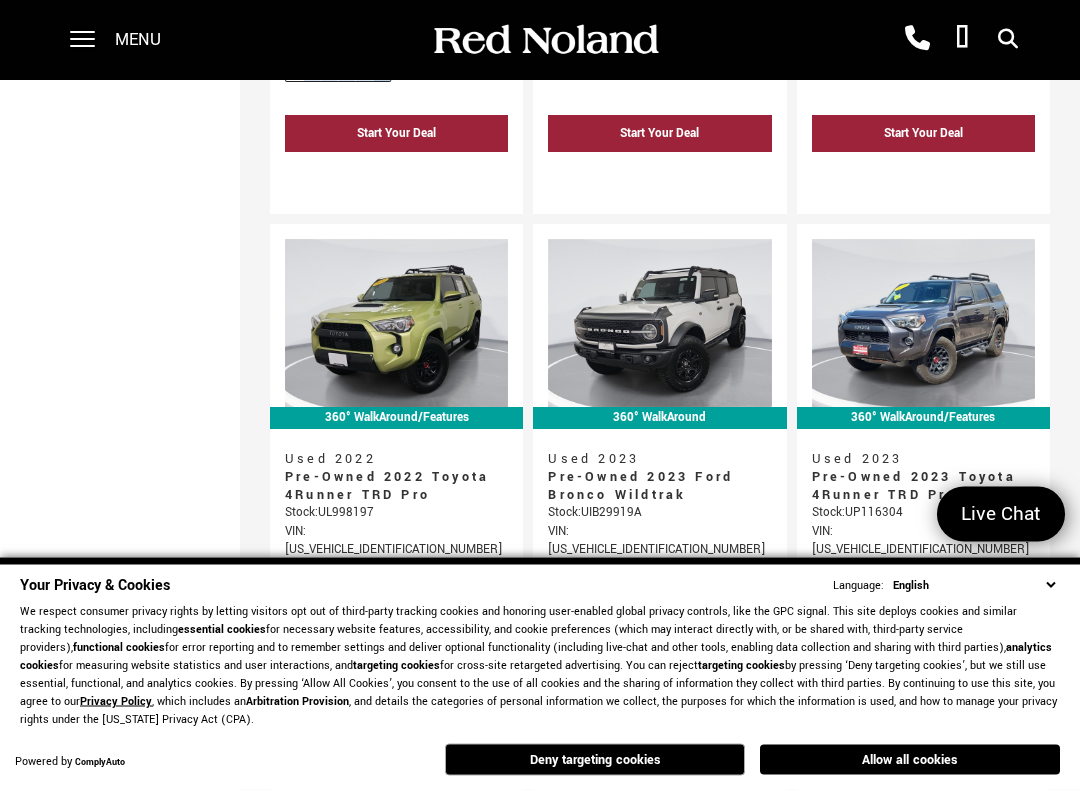 scroll, scrollTop: 1933, scrollLeft: 0, axis: vertical 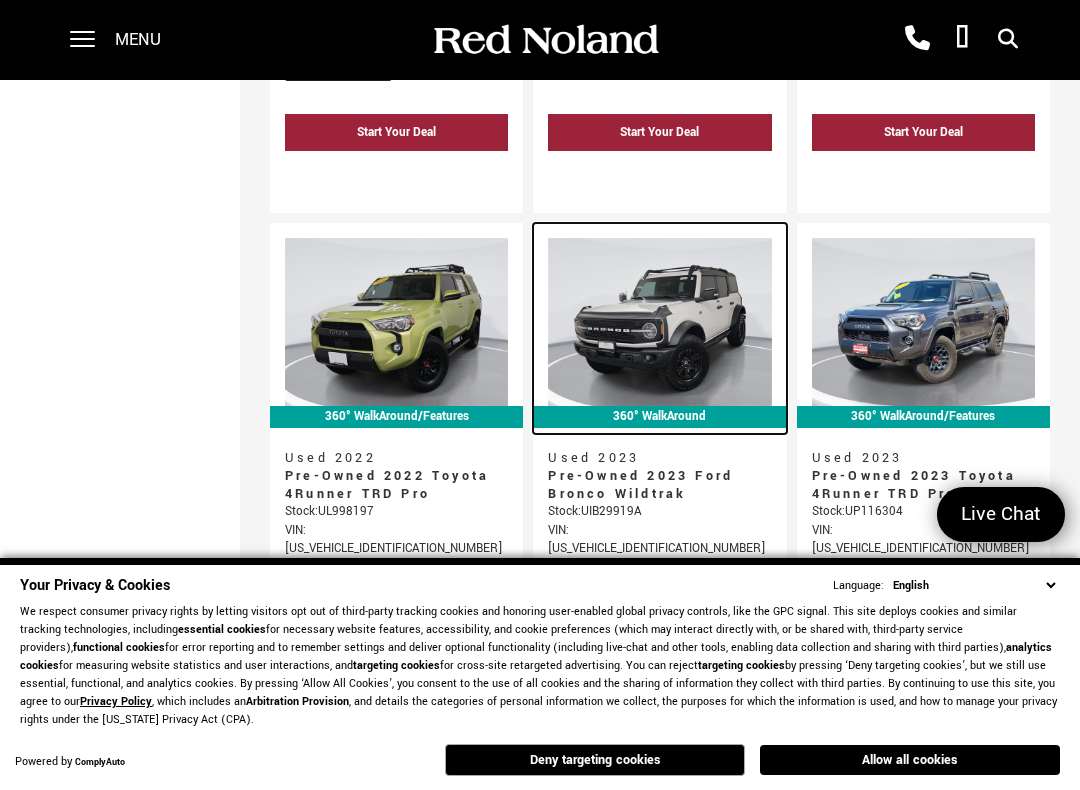 click at bounding box center (659, 321) 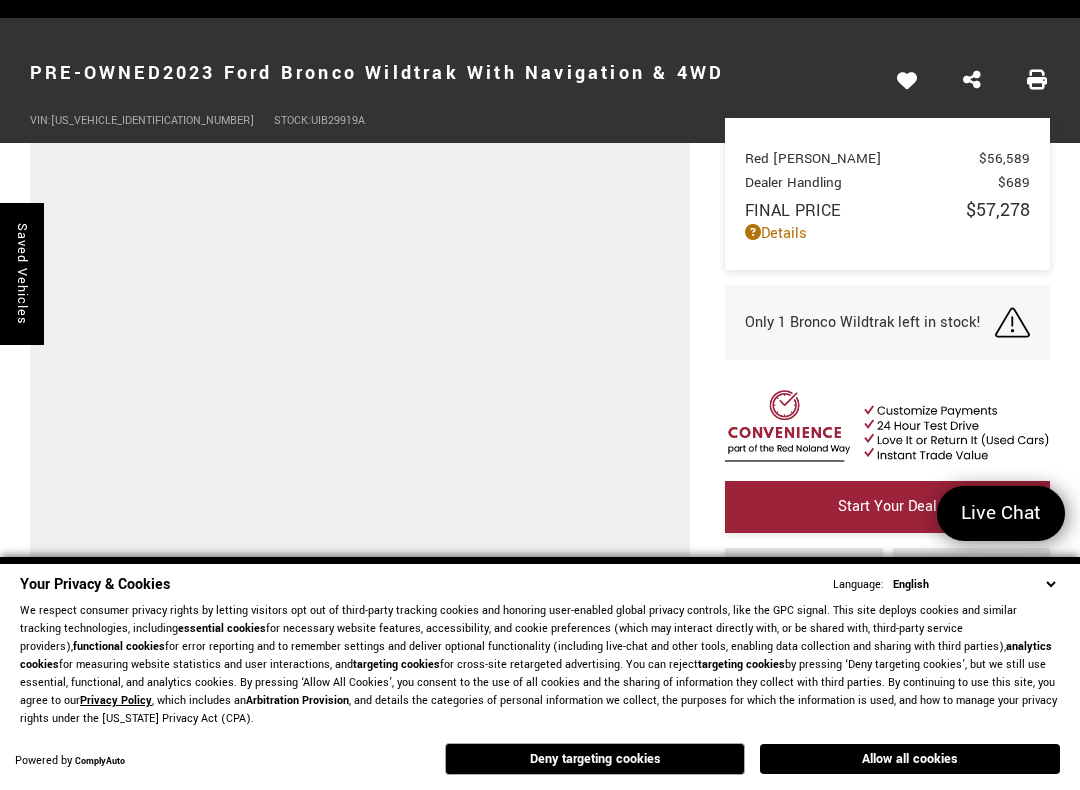 scroll, scrollTop: 62, scrollLeft: 0, axis: vertical 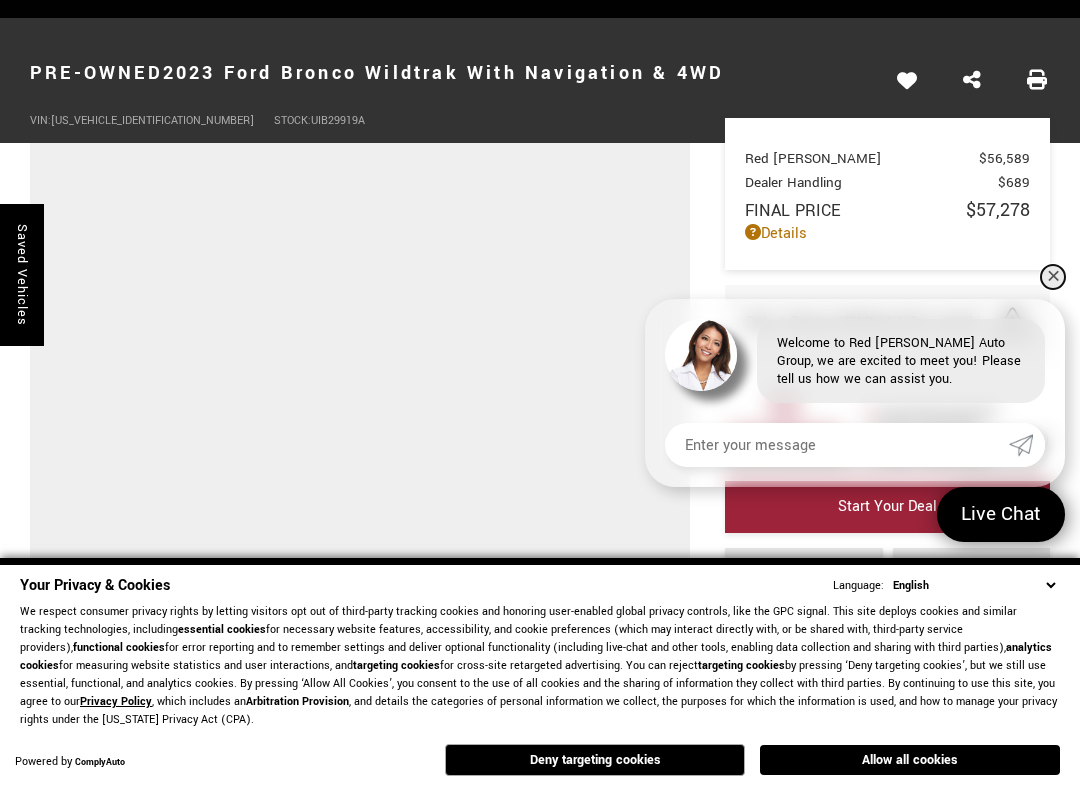 click on "✕" at bounding box center (1053, 277) 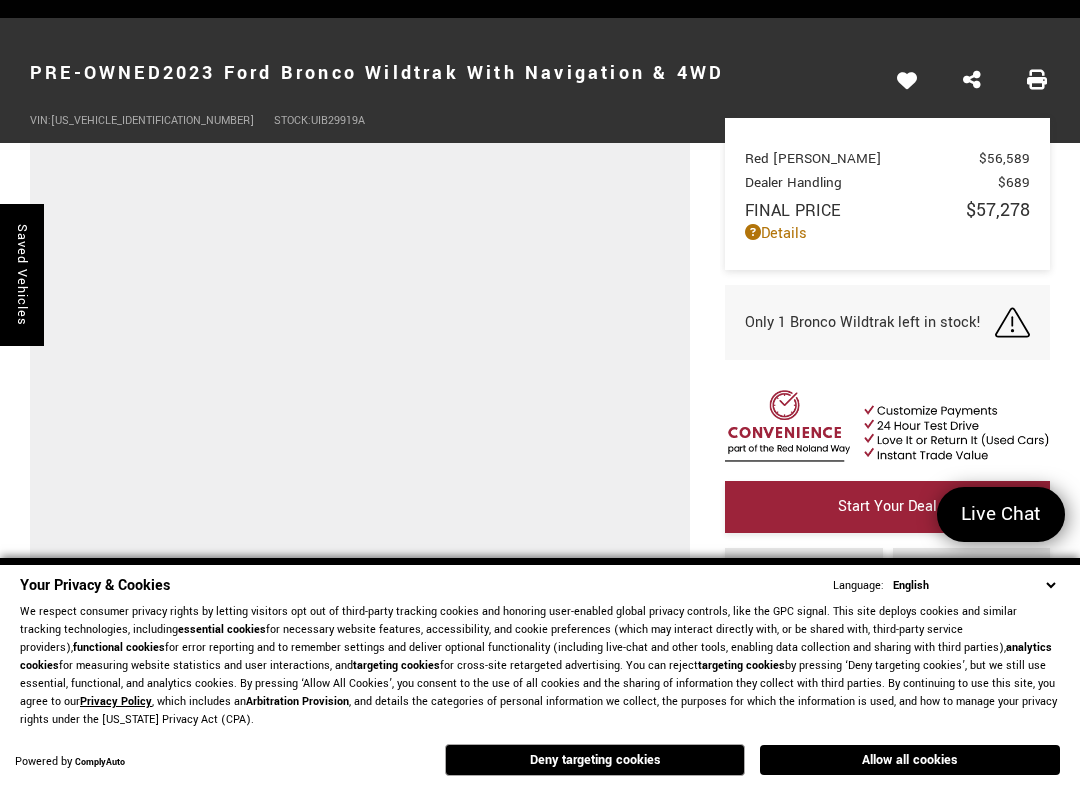 scroll, scrollTop: 21, scrollLeft: 0, axis: vertical 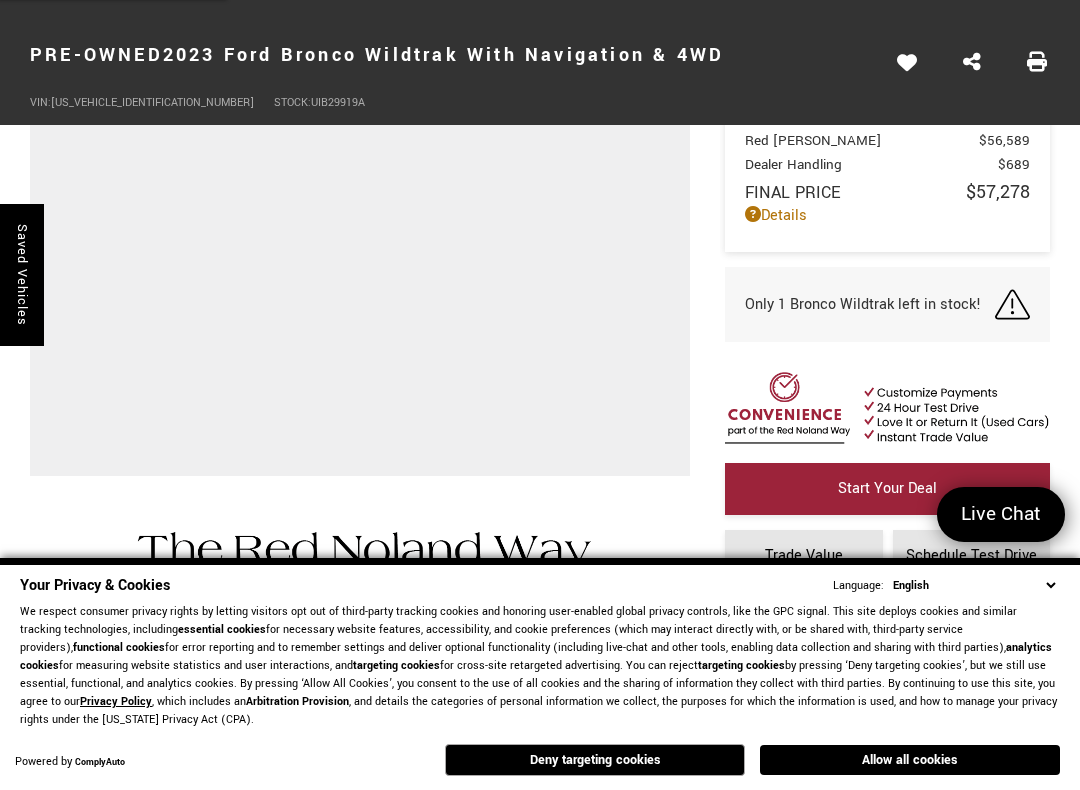 click on "Deny targeting cookies" at bounding box center (595, 760) 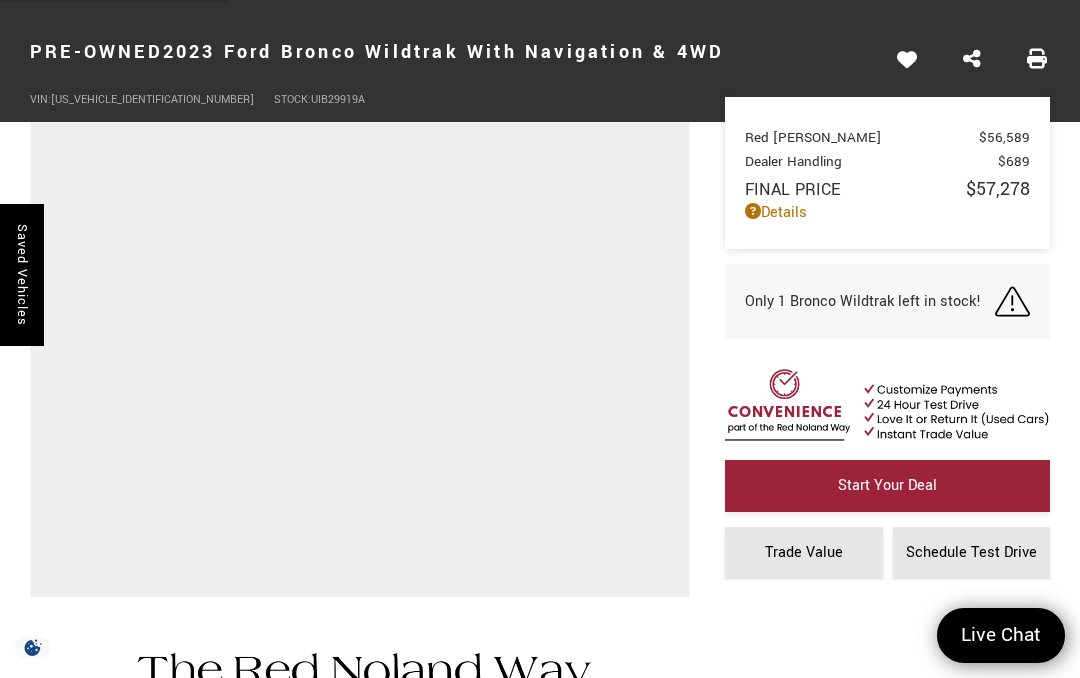 scroll, scrollTop: 0, scrollLeft: 0, axis: both 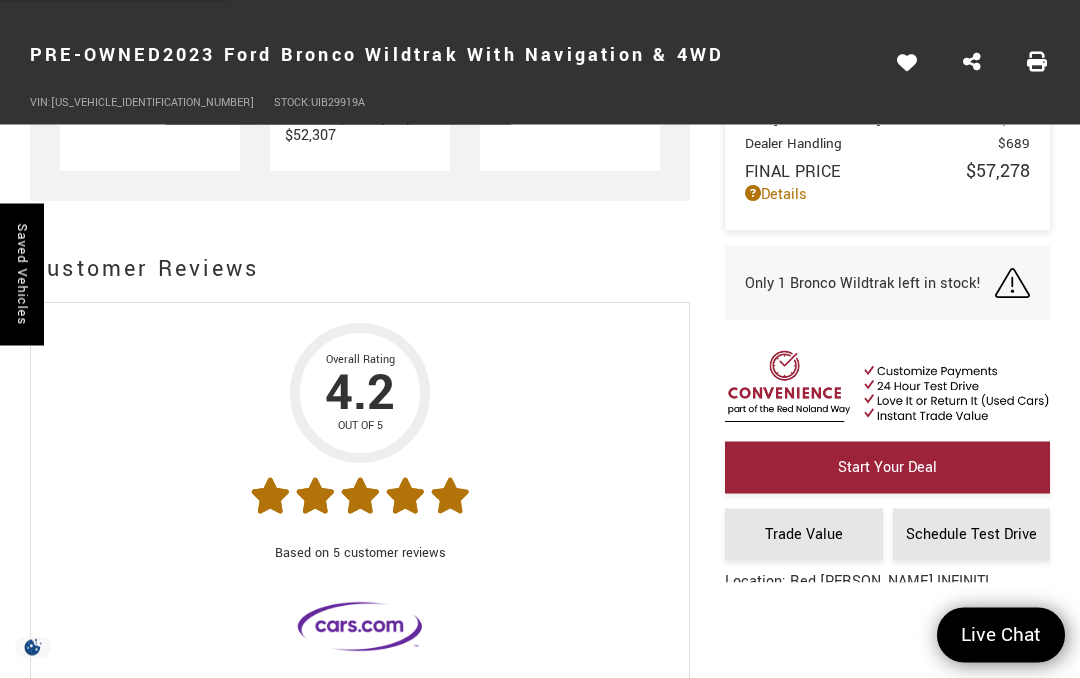 click on "Overall Rating
4.2
Out of 5
Based on 5 customer reviews
Read all customer reviews on  Cars.com" at bounding box center [360, 507] 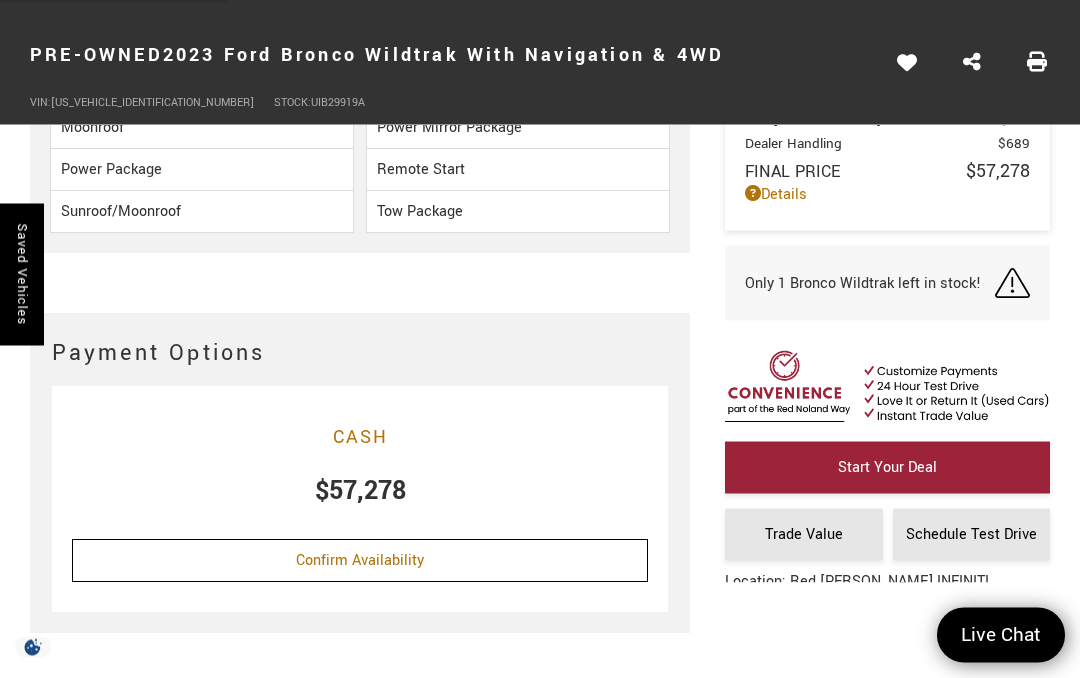 scroll, scrollTop: 5124, scrollLeft: 0, axis: vertical 